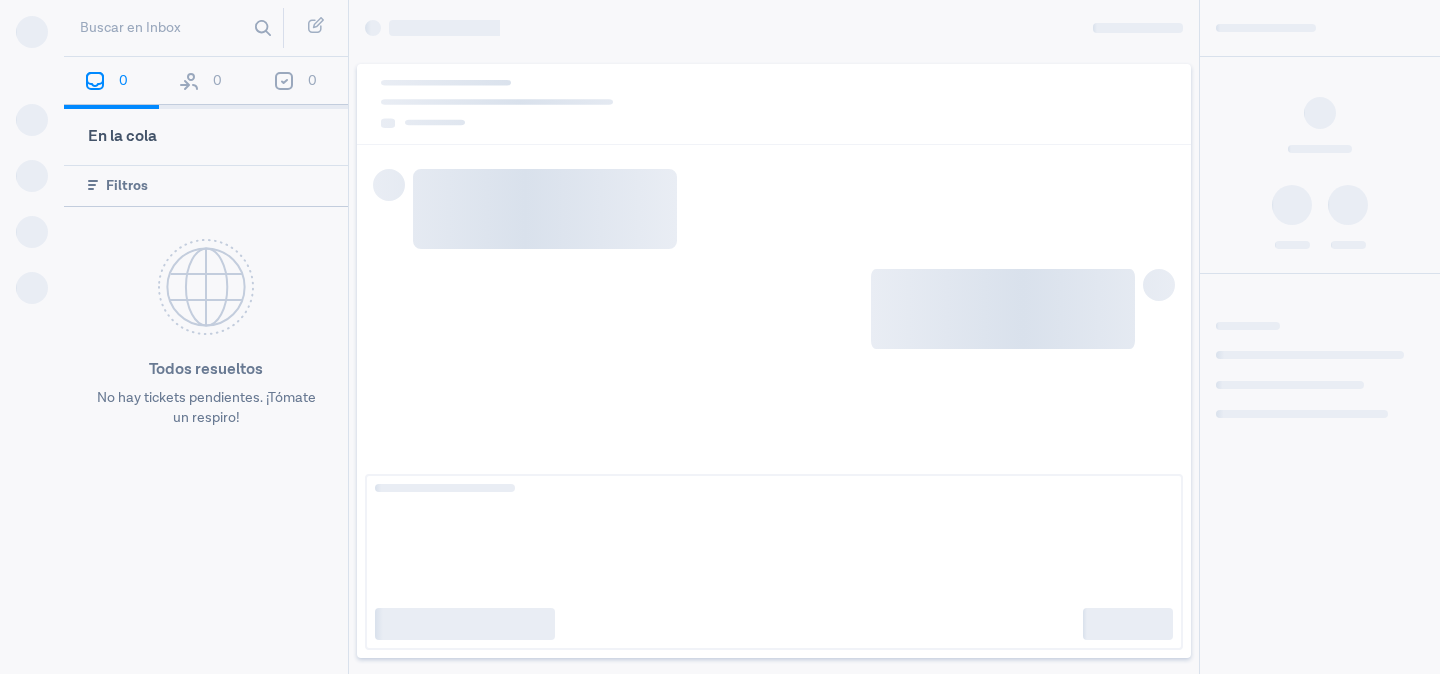 scroll, scrollTop: 0, scrollLeft: 0, axis: both 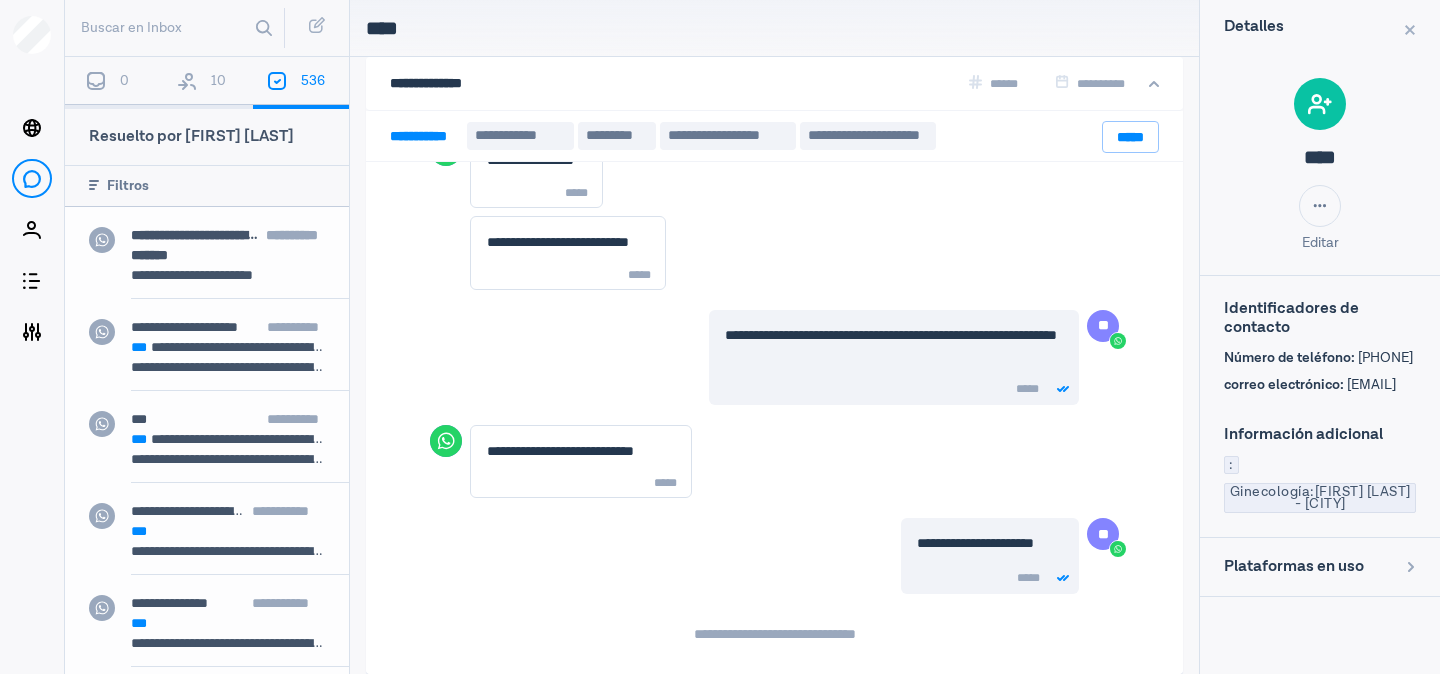 click on "10" at bounding box center (206, 83) 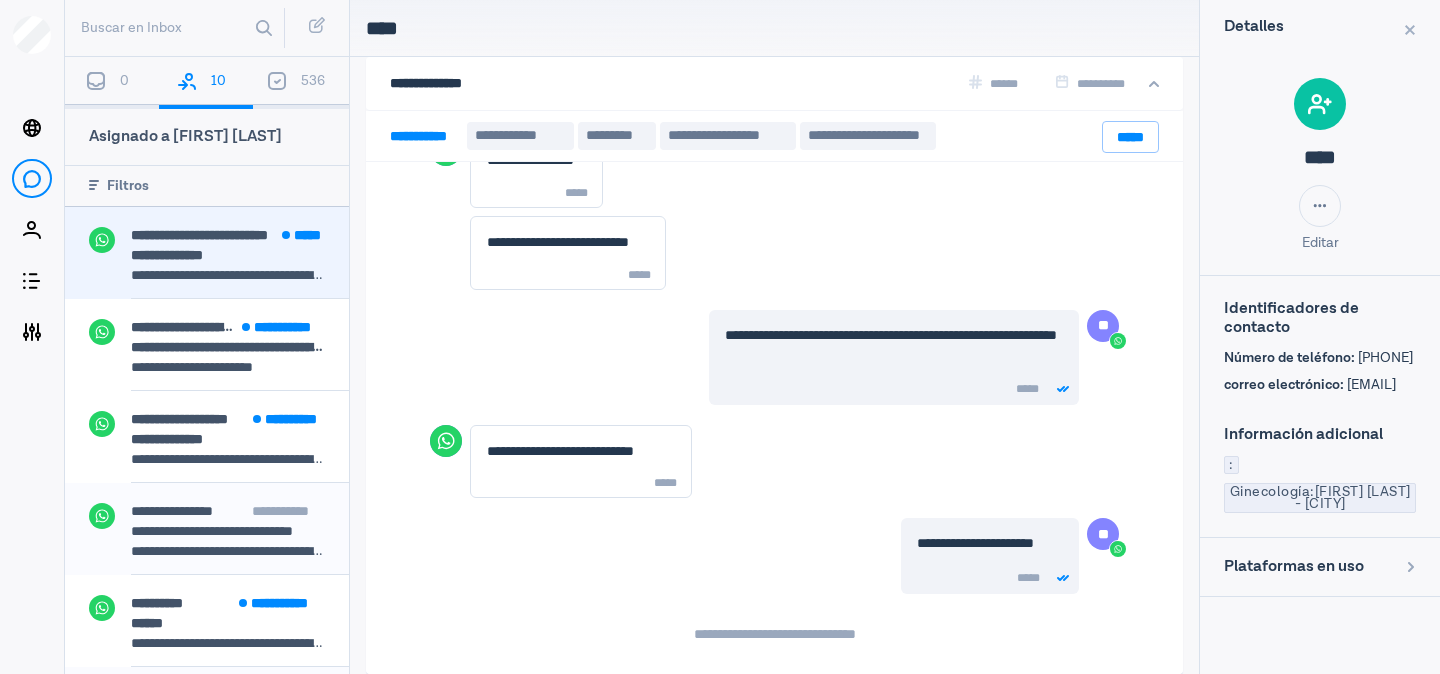 click on "**********" at bounding box center [228, 255] 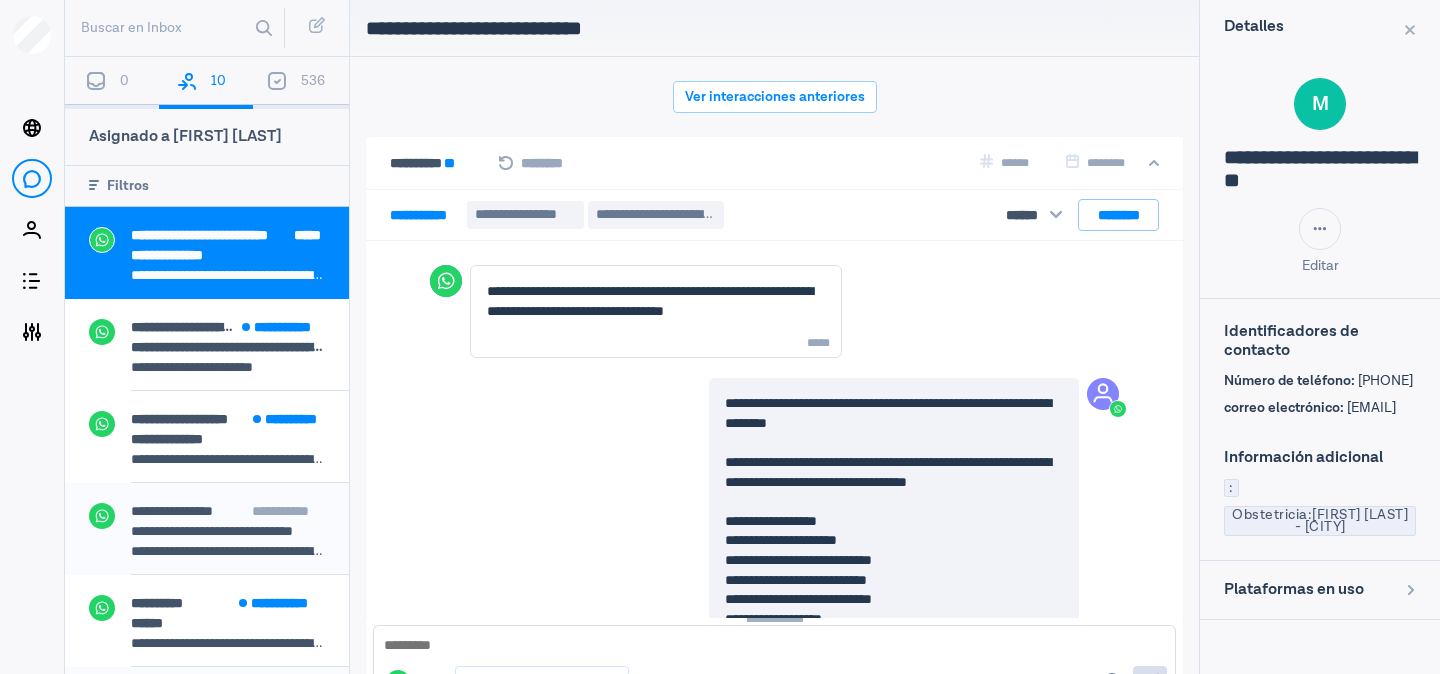 scroll, scrollTop: 80, scrollLeft: 0, axis: vertical 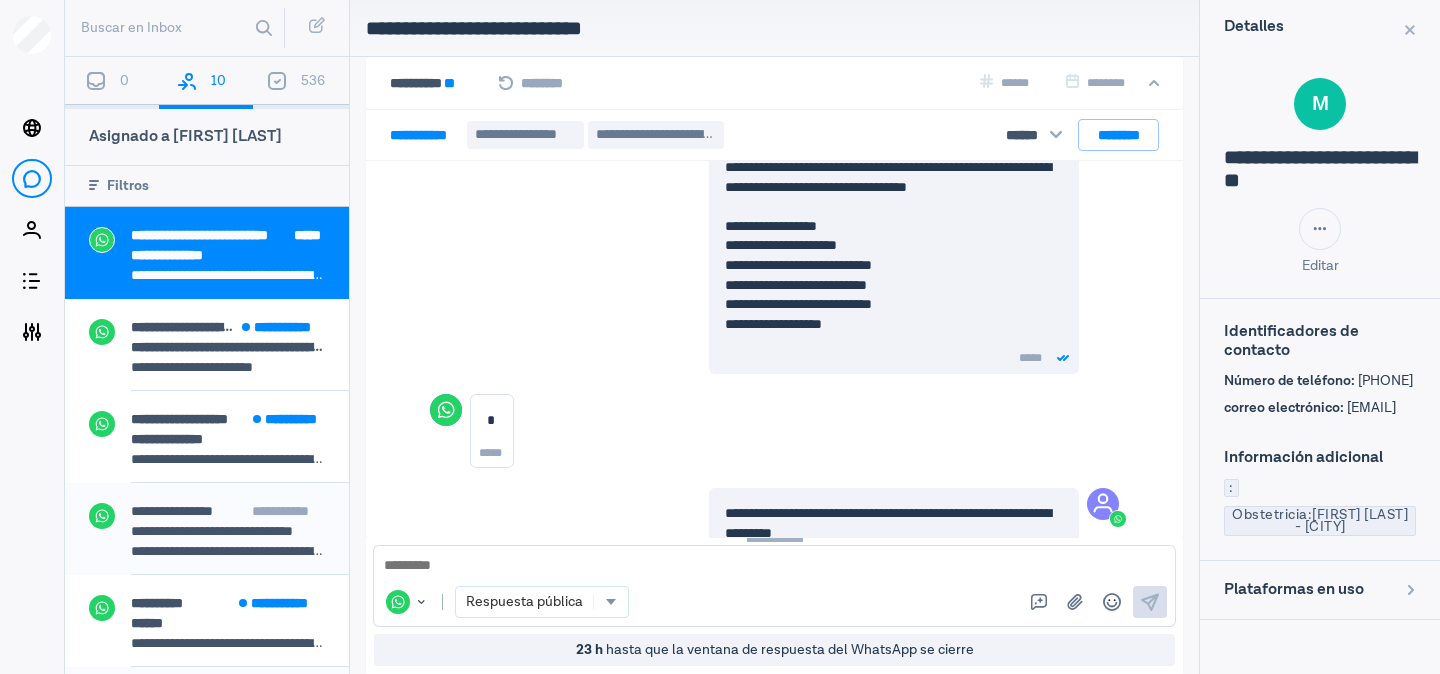 drag, startPoint x: 1432, startPoint y: 442, endPoint x: 1211, endPoint y: 441, distance: 221.00226 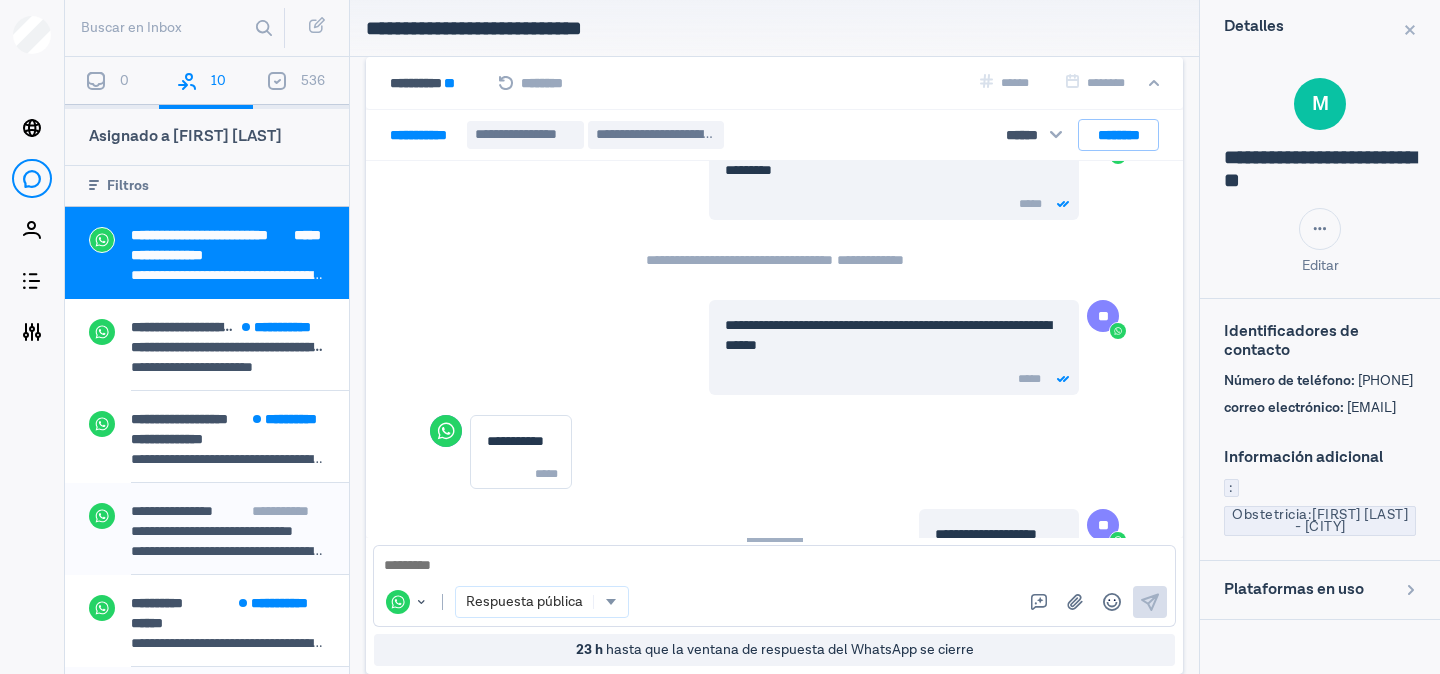 scroll, scrollTop: 1086, scrollLeft: 0, axis: vertical 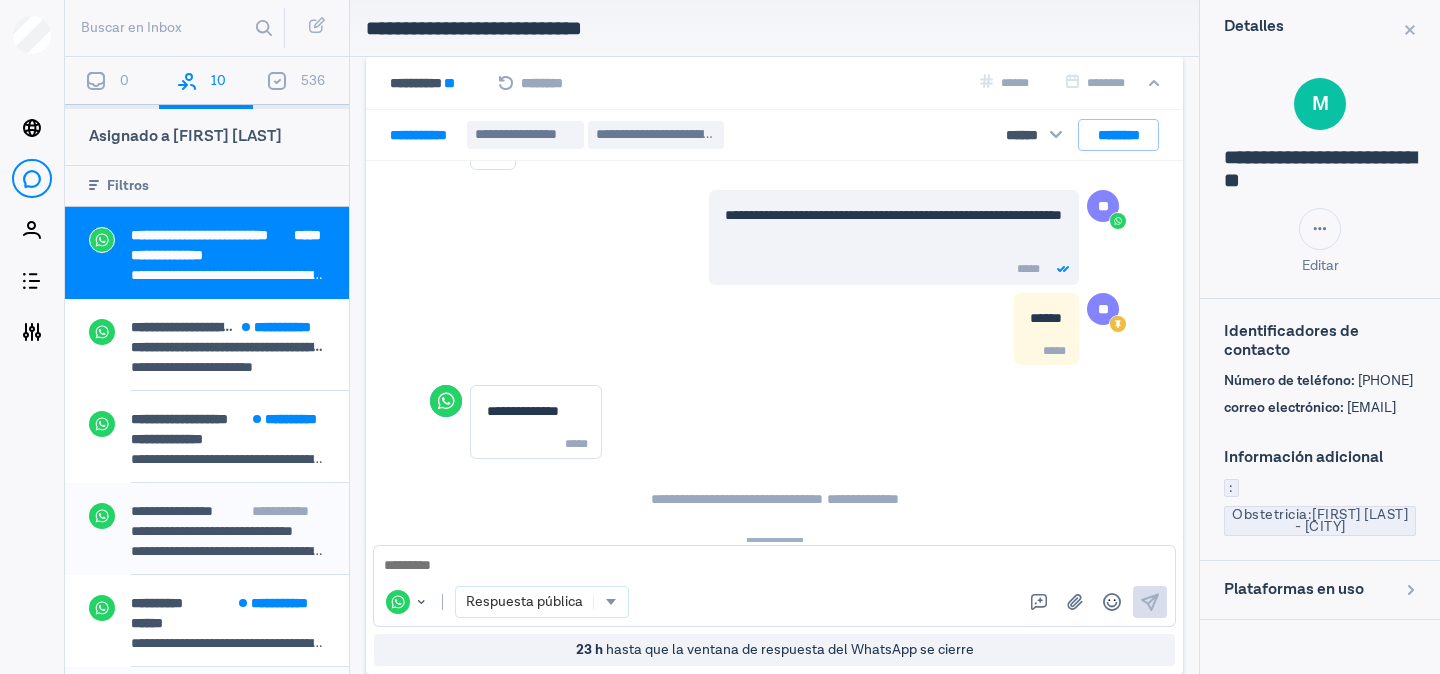 click on "WhatsApp Cambiar canal o identificador : WhatsApp Respuesta pública Respuestas rápidas Subir archivo Emojis Envía" at bounding box center (774, 586) 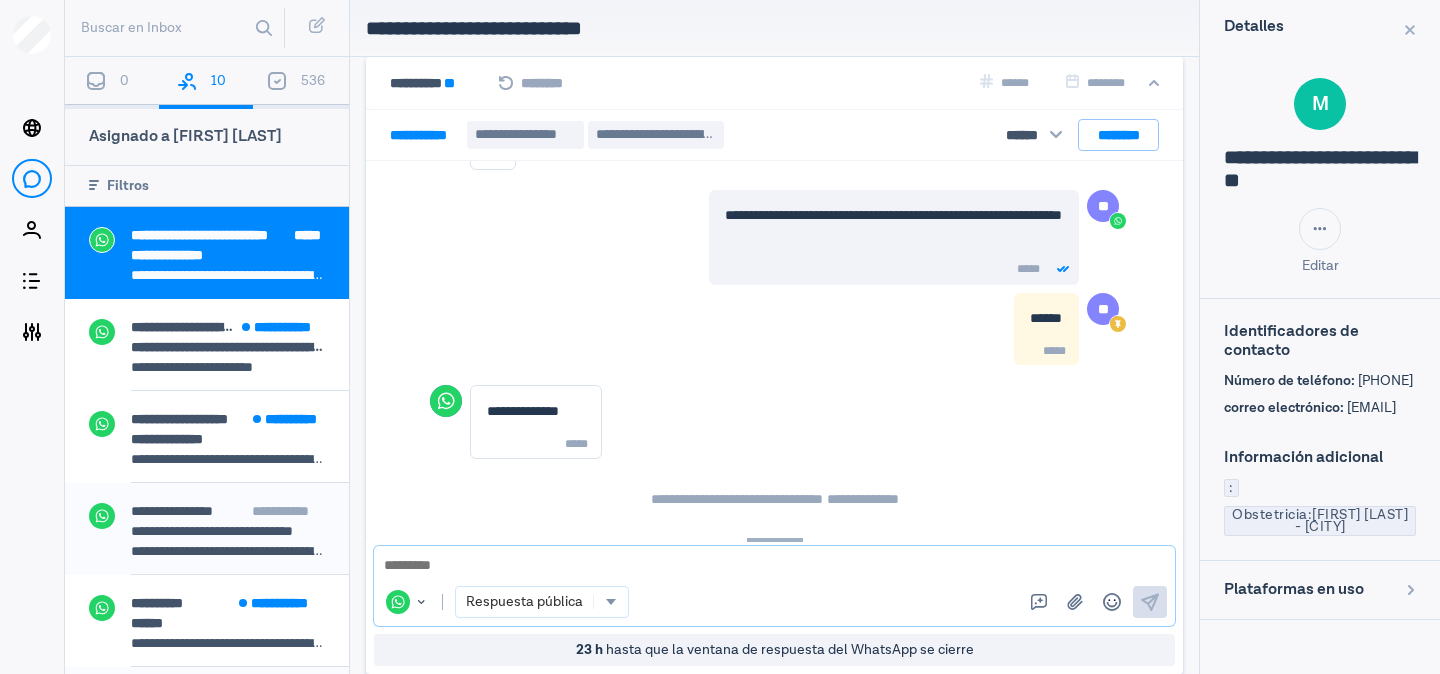 click at bounding box center [774, 566] 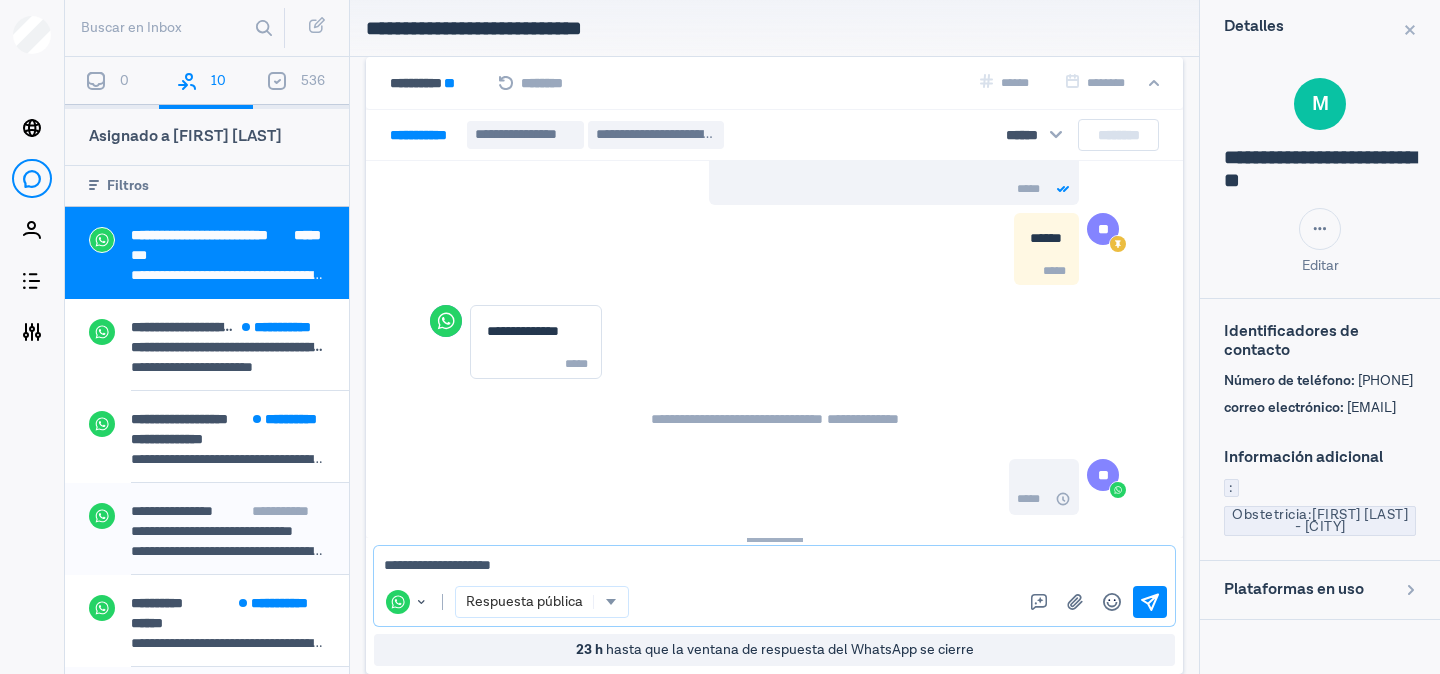 scroll, scrollTop: 1206, scrollLeft: 0, axis: vertical 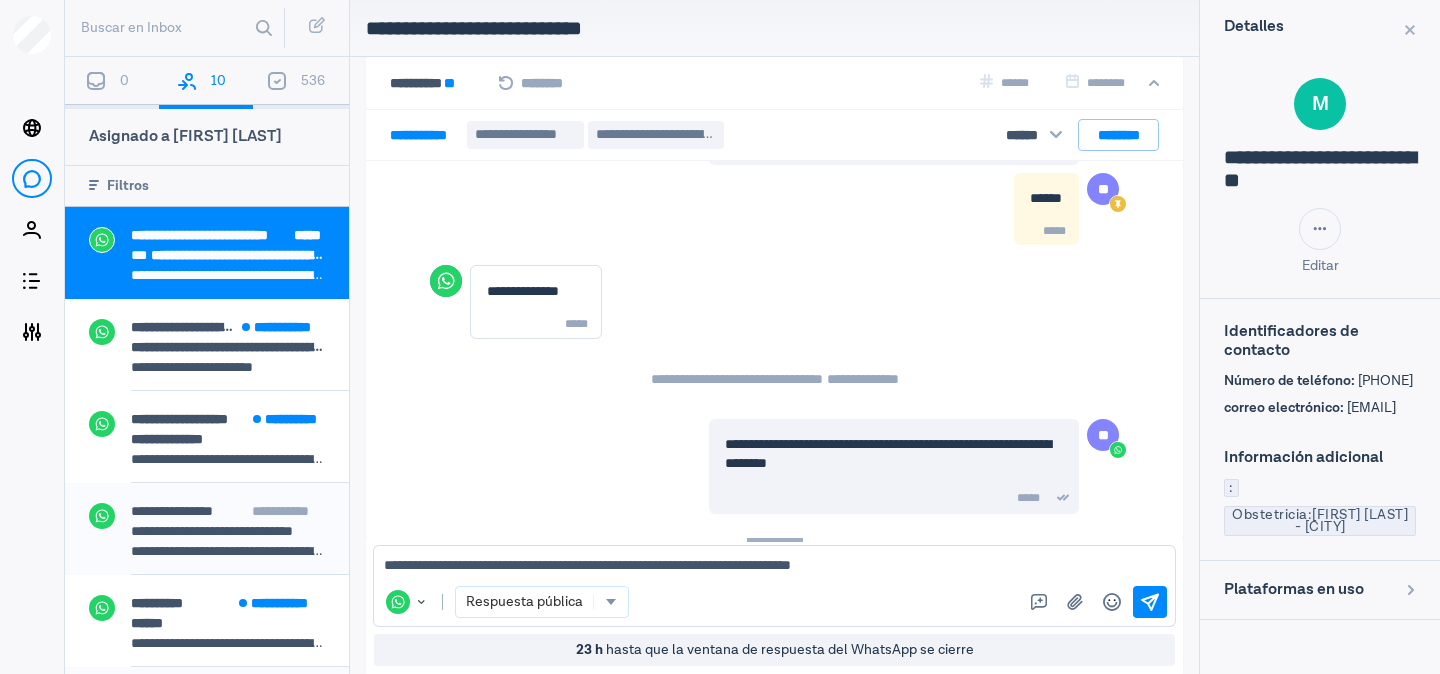 drag, startPoint x: 1225, startPoint y: 444, endPoint x: 1439, endPoint y: 452, distance: 214.14948 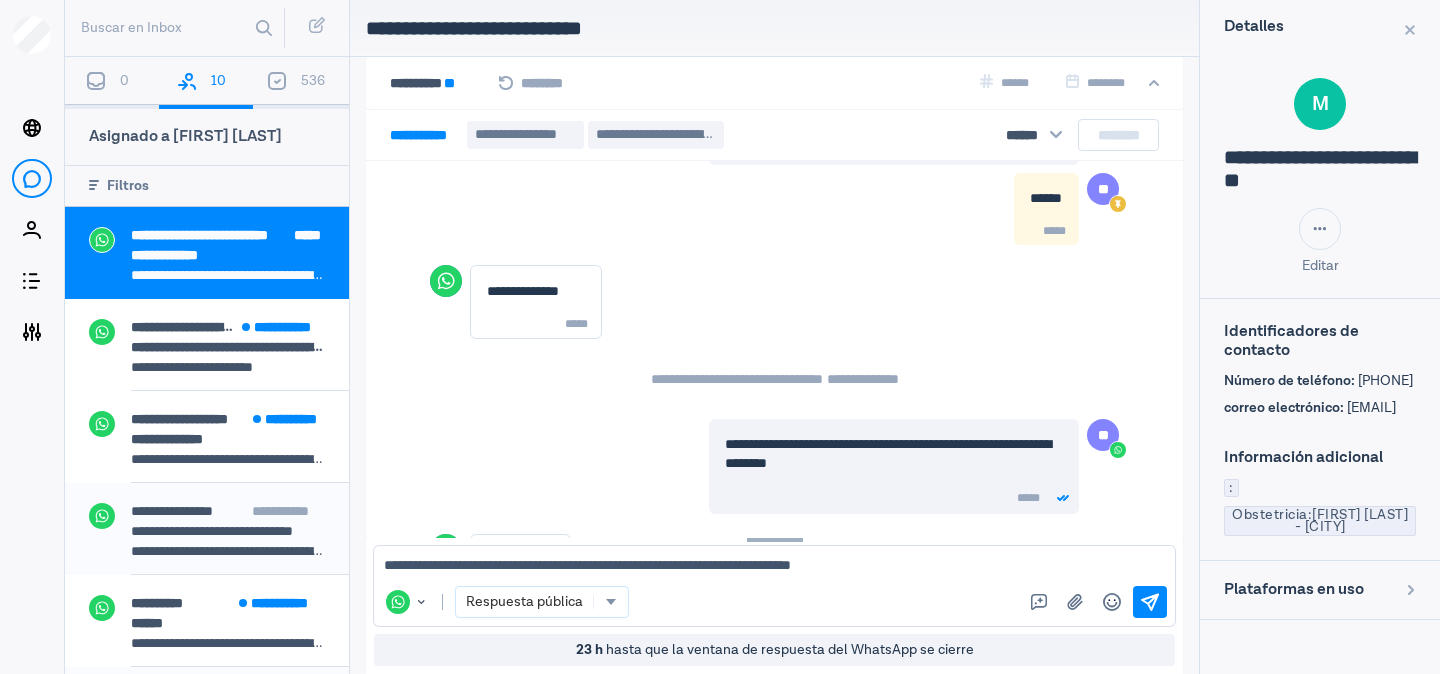scroll, scrollTop: 1299, scrollLeft: 0, axis: vertical 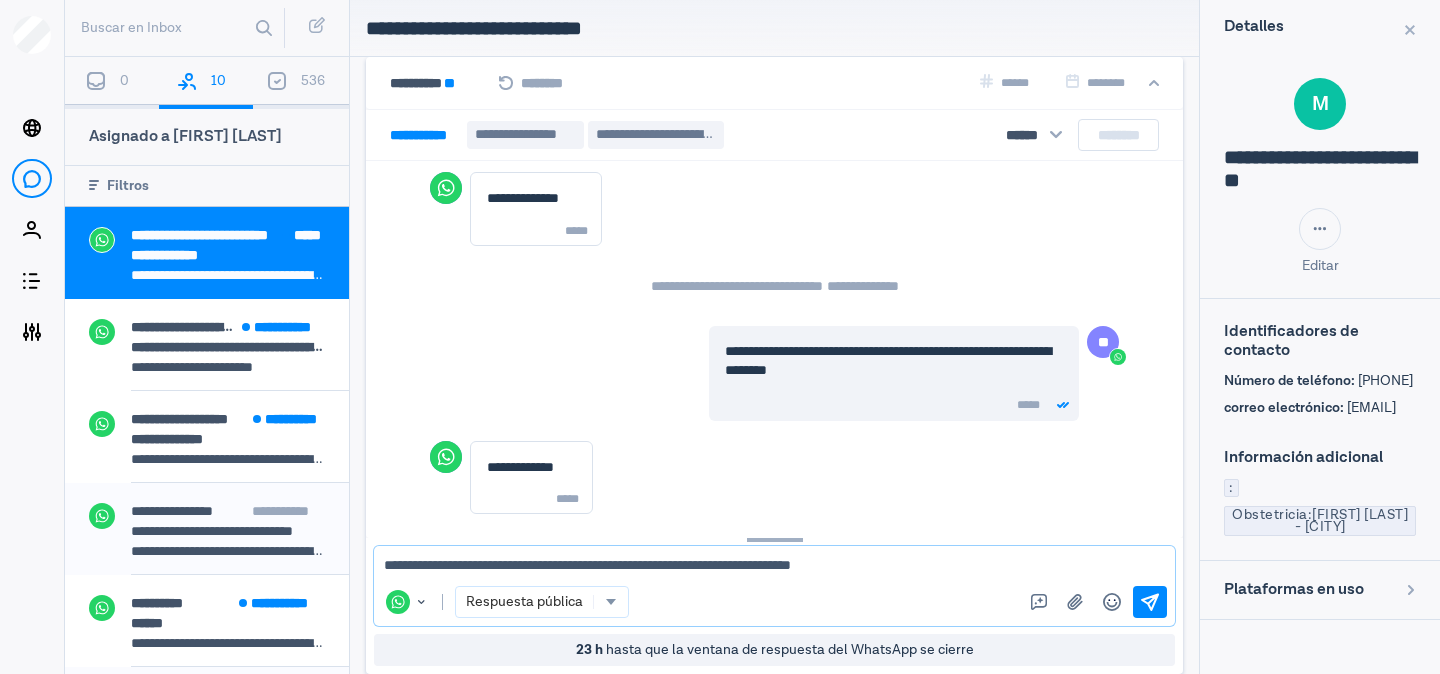 click on "**********" at bounding box center (774, 566) 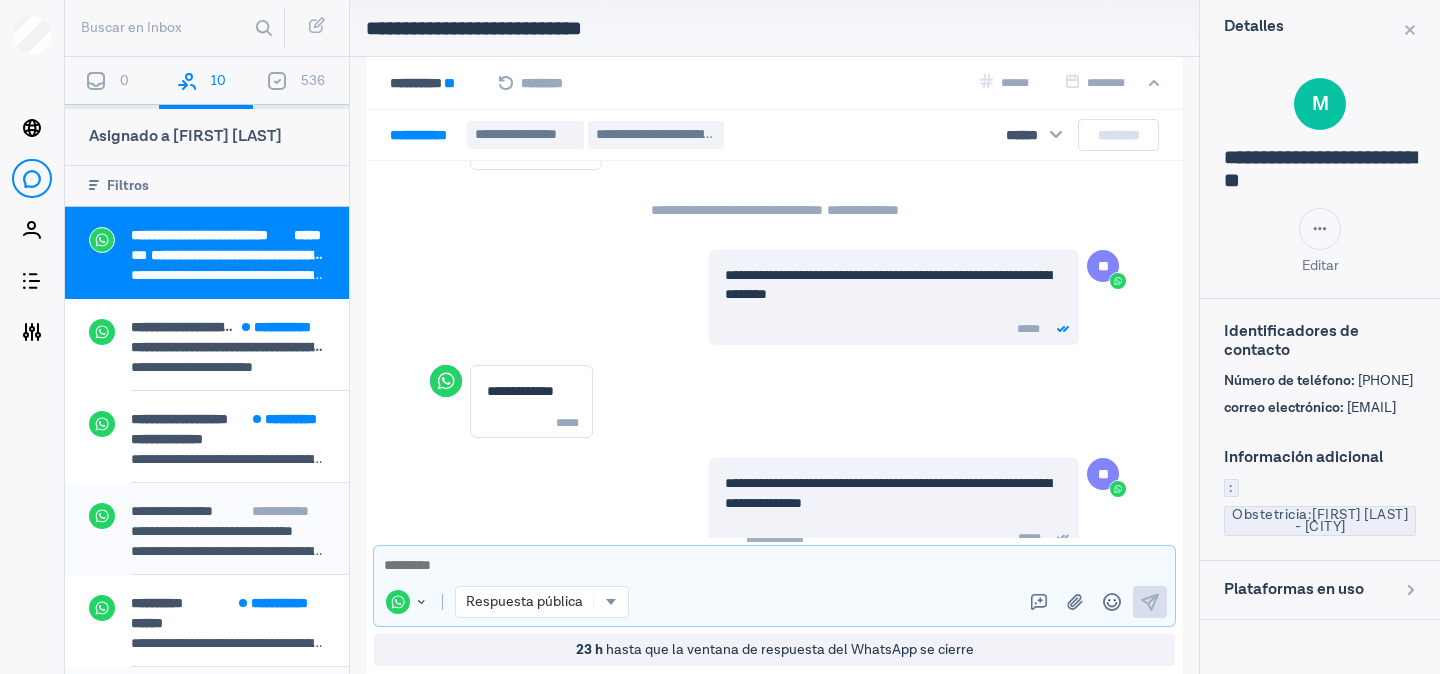 scroll, scrollTop: 1414, scrollLeft: 0, axis: vertical 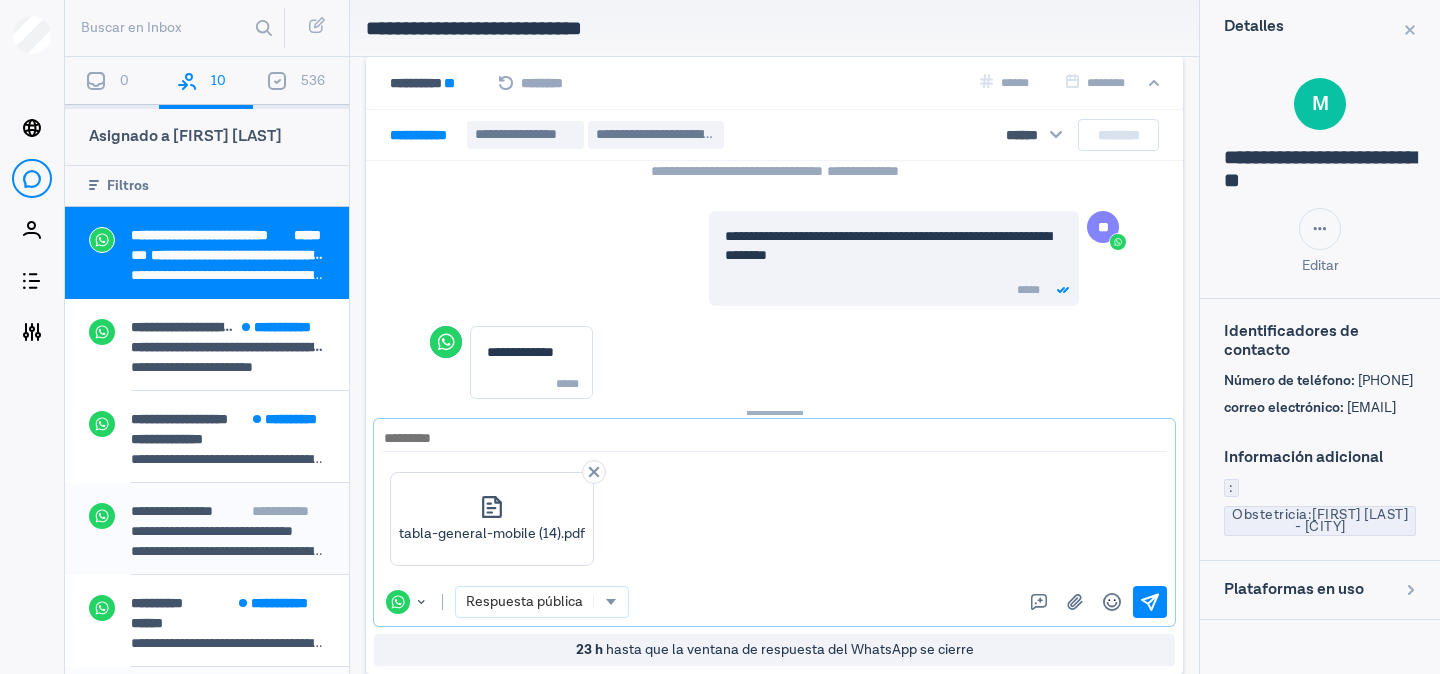 click at bounding box center [774, 439] 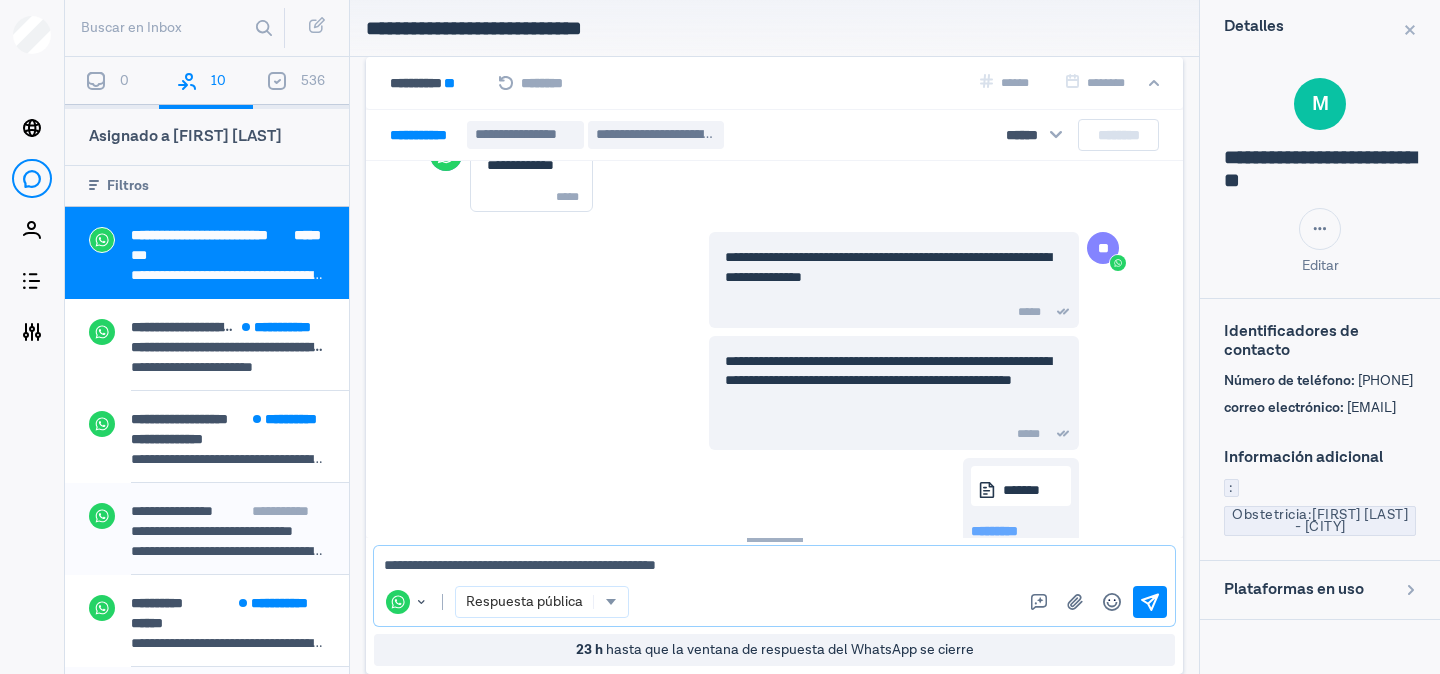 scroll, scrollTop: 1653, scrollLeft: 0, axis: vertical 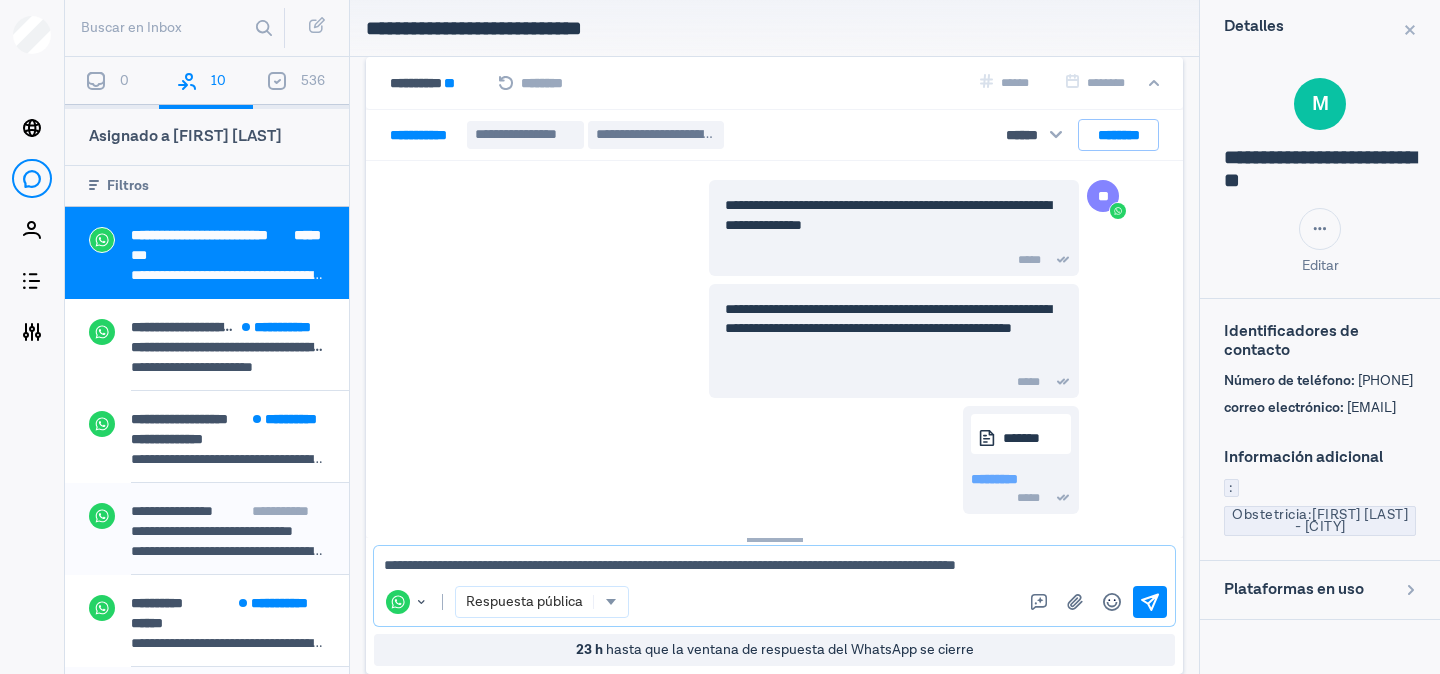 type on "**********" 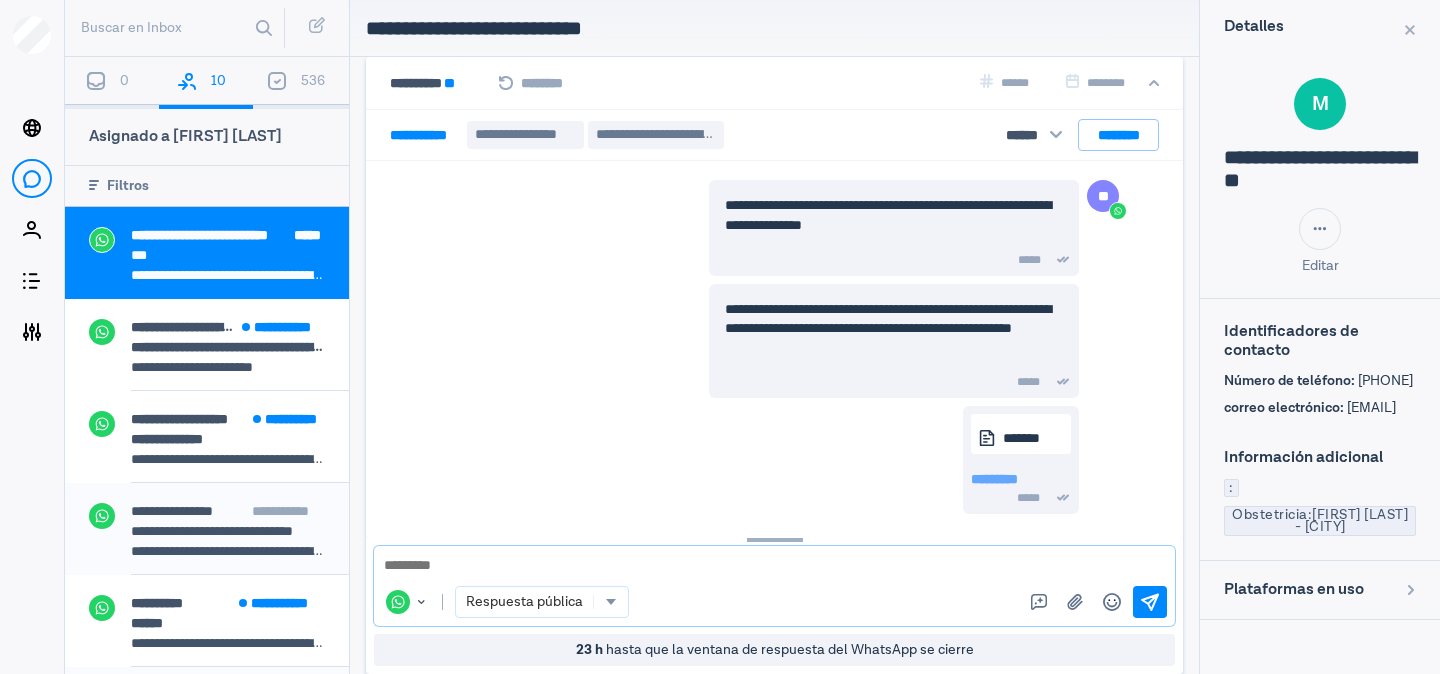 scroll, scrollTop: 1776, scrollLeft: 0, axis: vertical 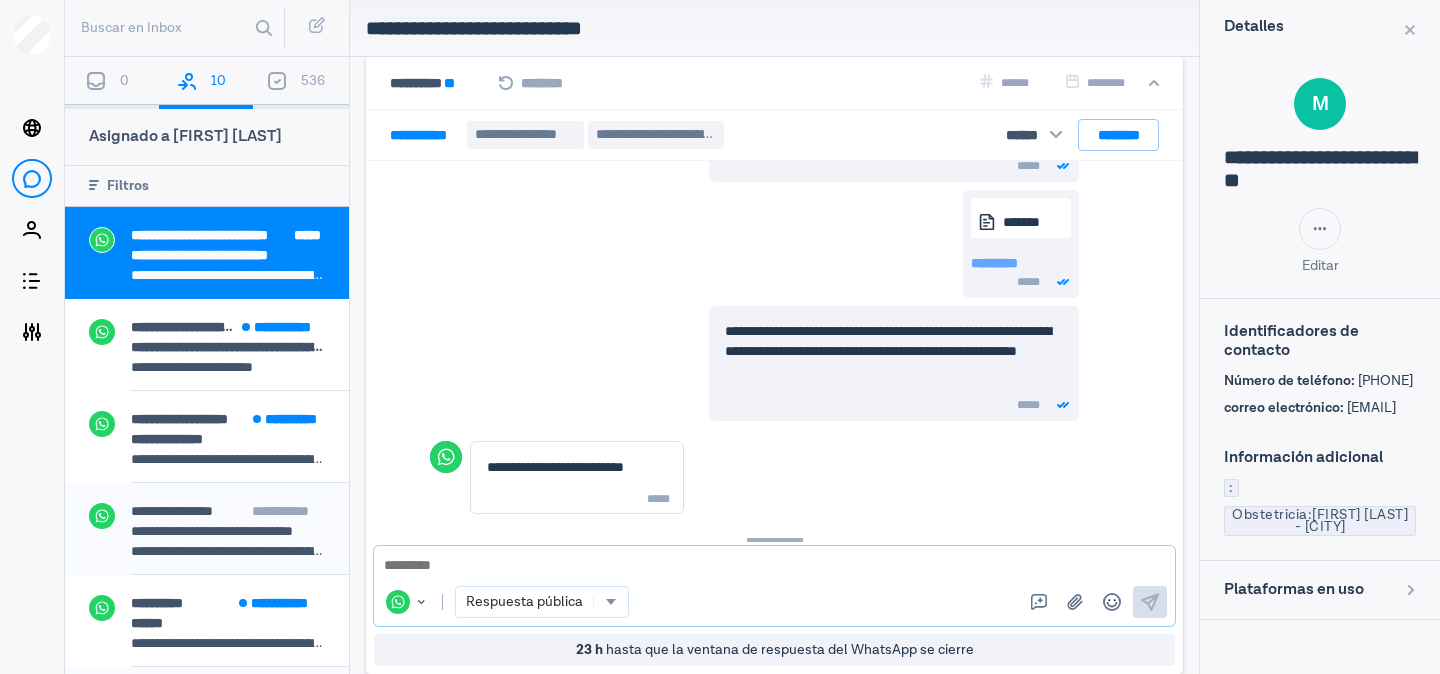 click at bounding box center [774, 566] 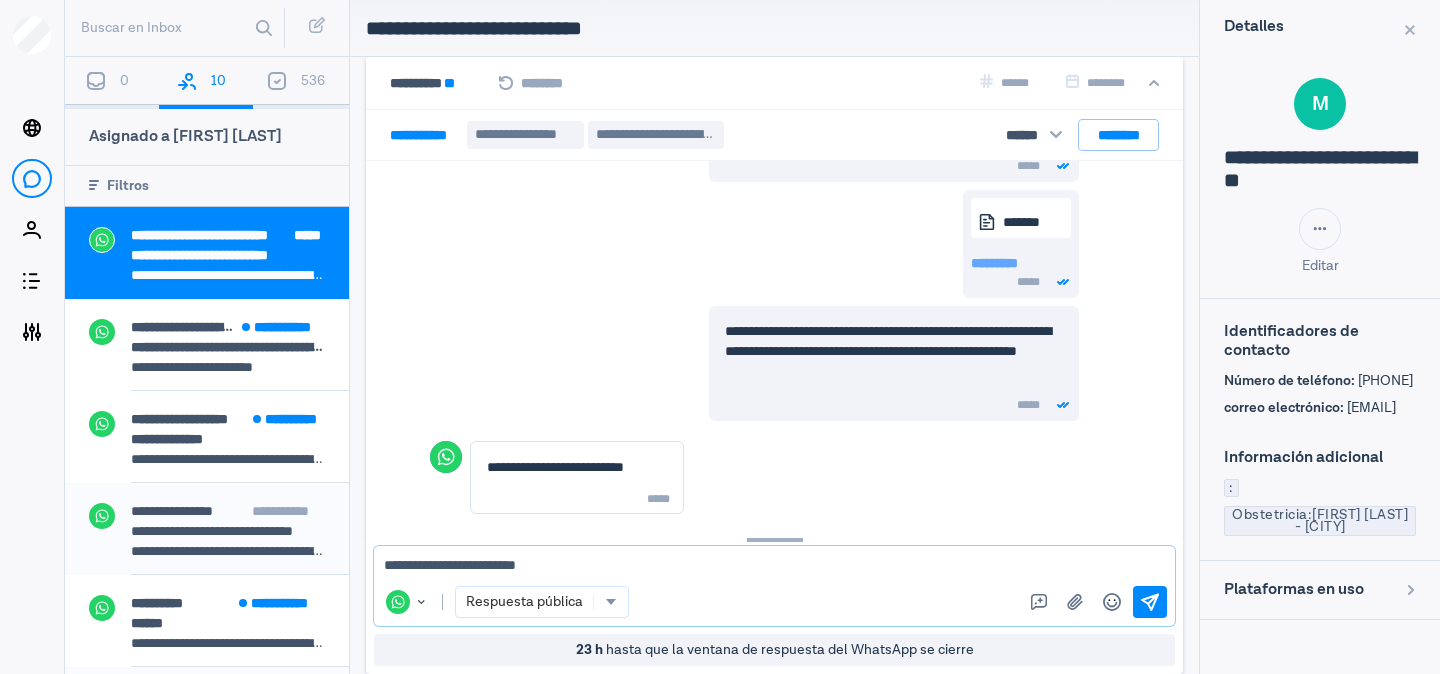type on "**********" 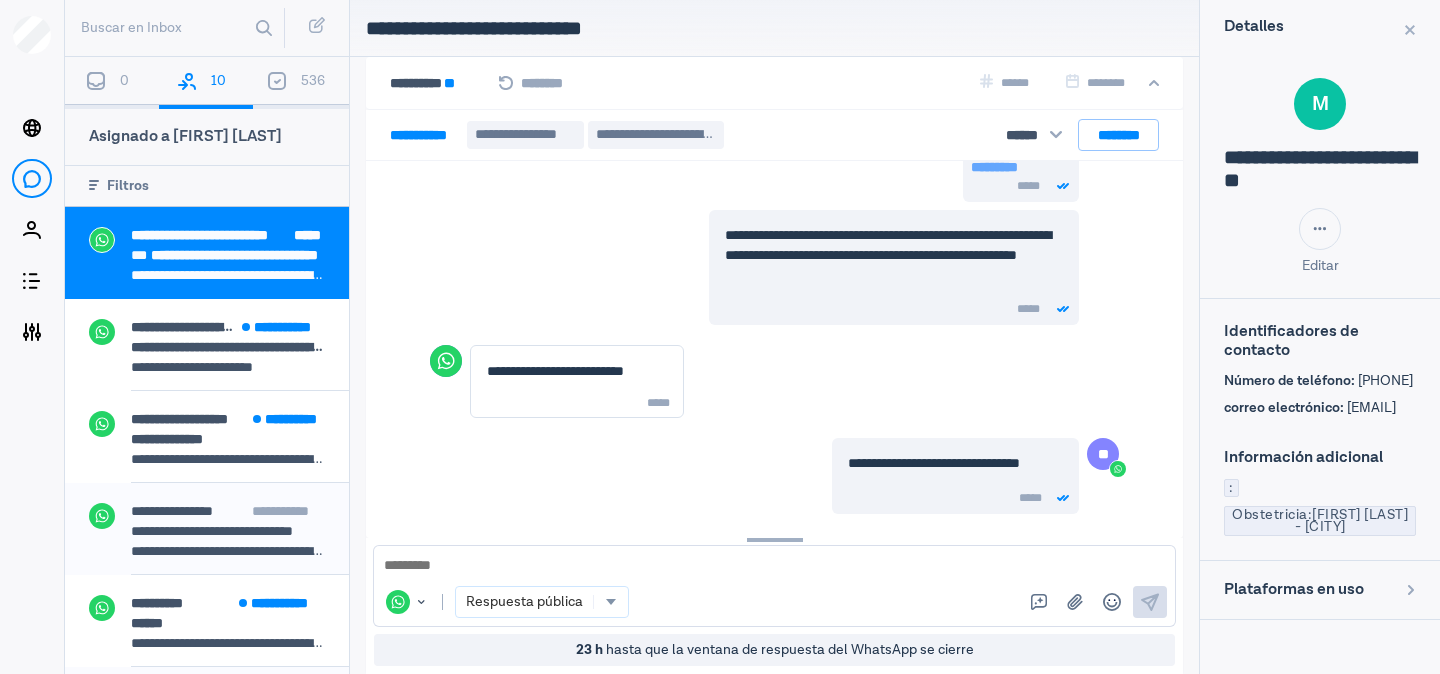 scroll, scrollTop: 2058, scrollLeft: 0, axis: vertical 